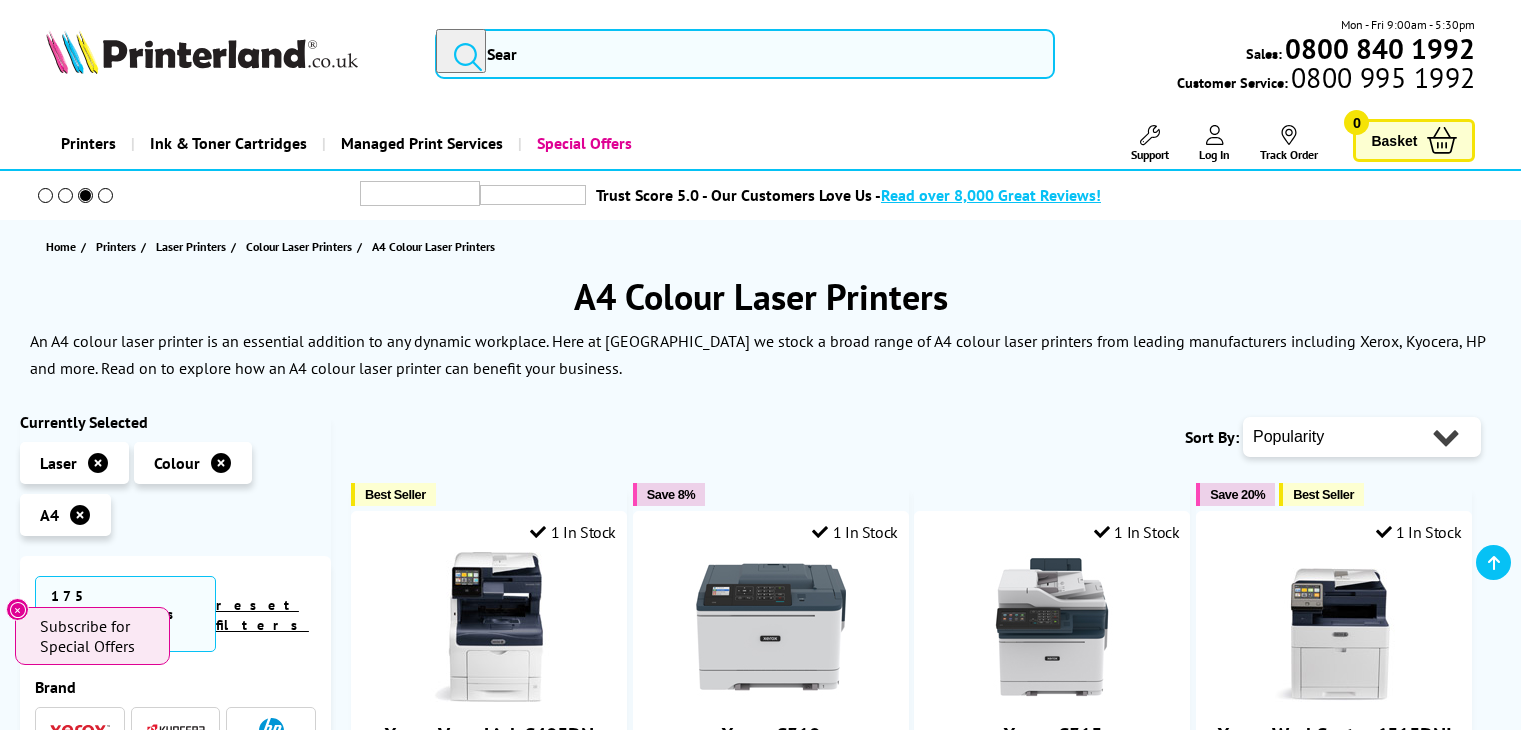 scroll, scrollTop: 1146, scrollLeft: 0, axis: vertical 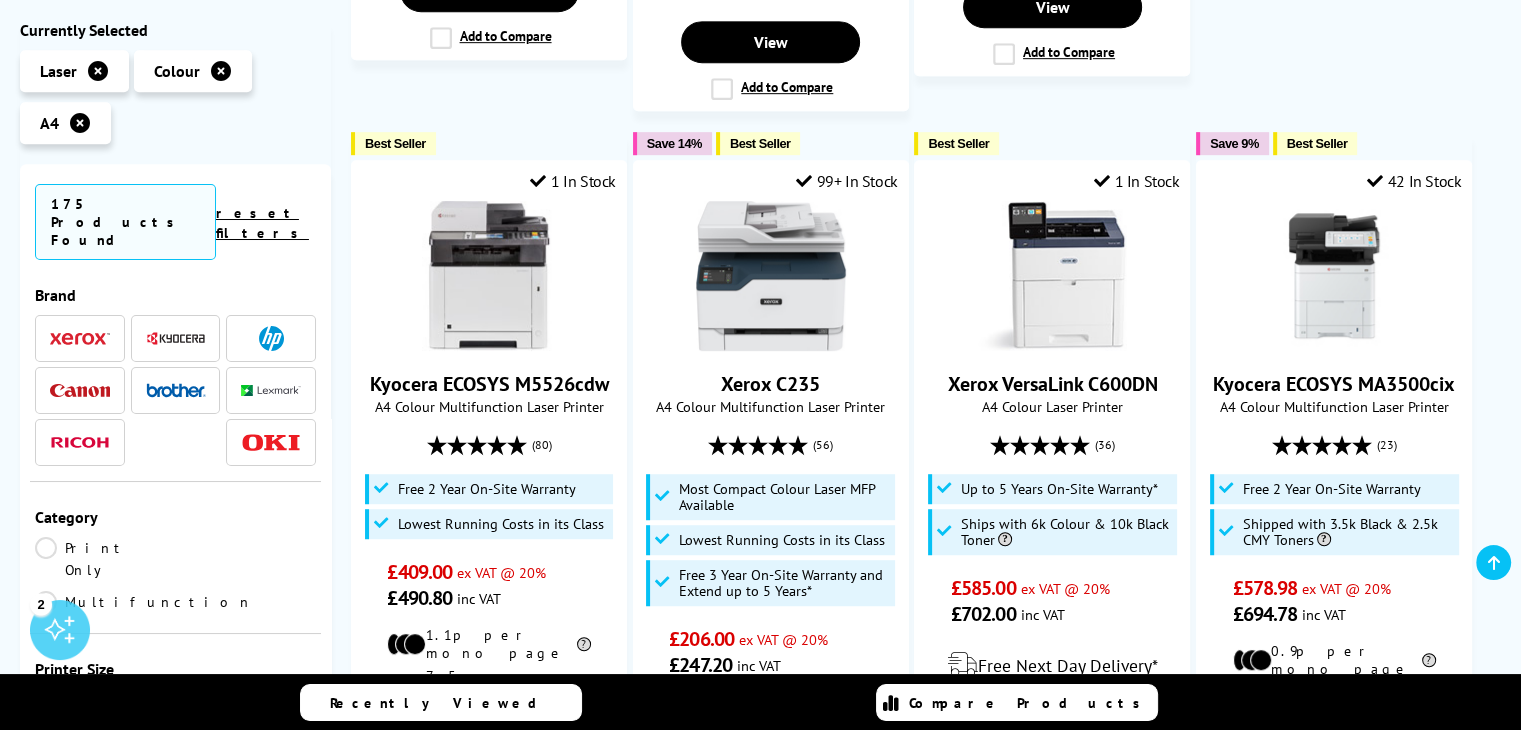 click on "Print Only" at bounding box center [105, 559] 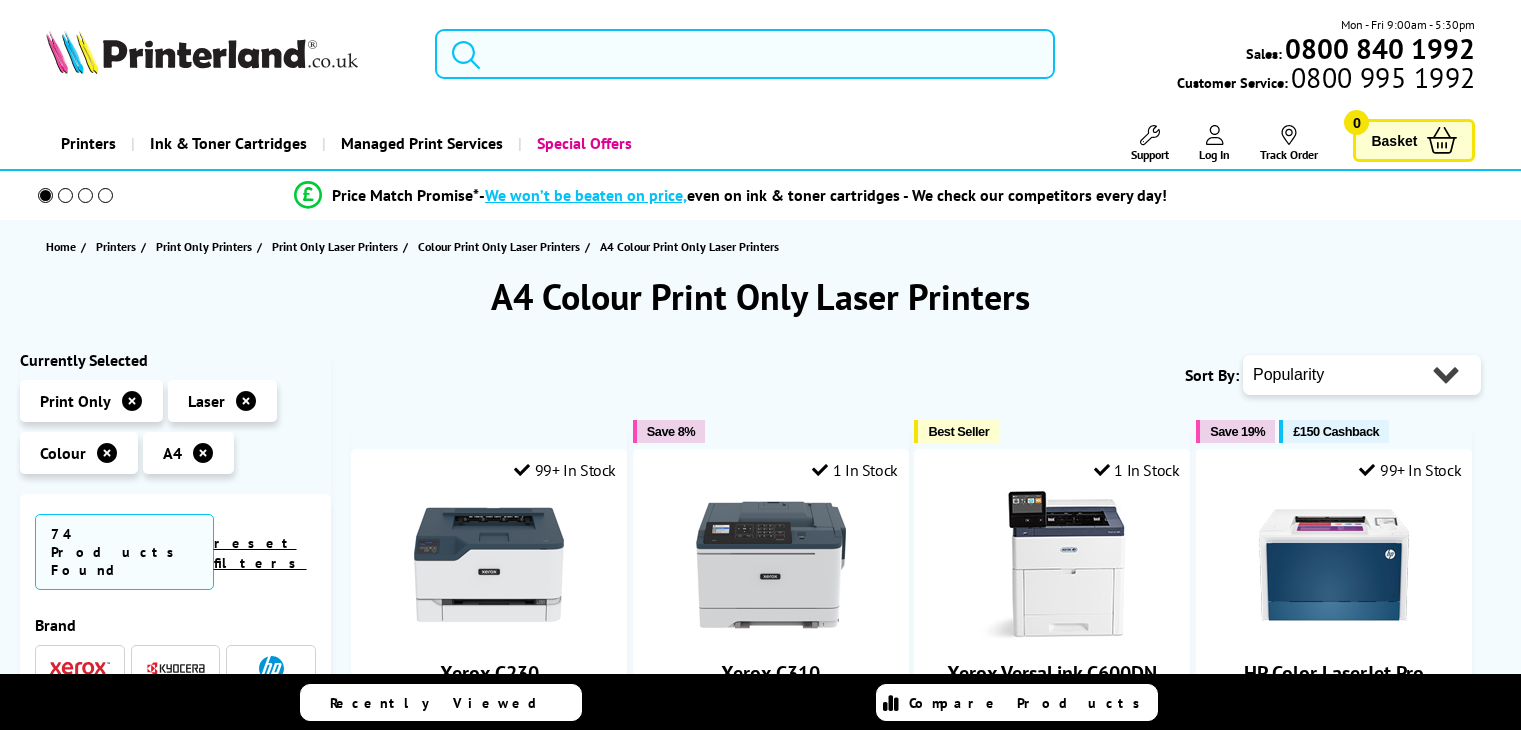 scroll, scrollTop: 0, scrollLeft: 0, axis: both 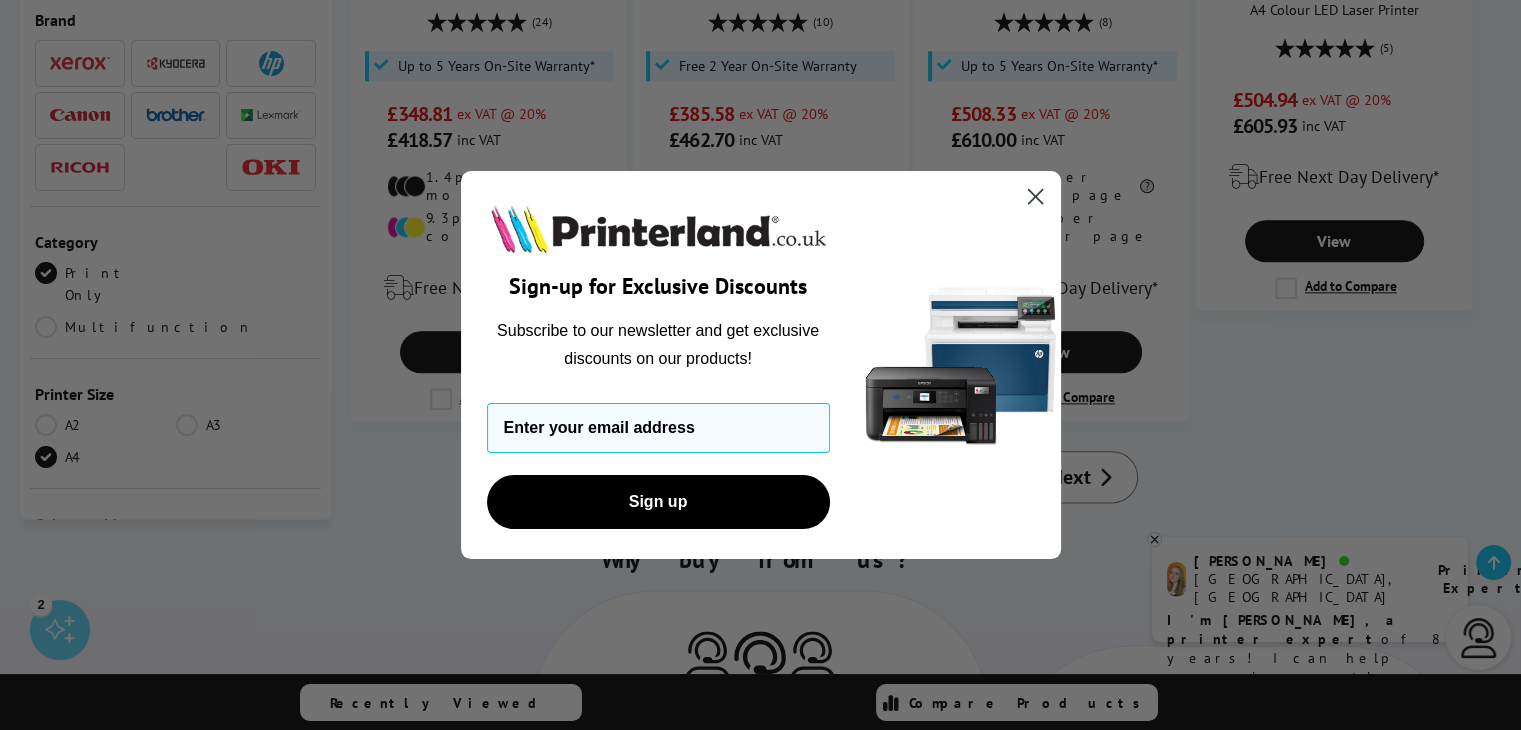 click 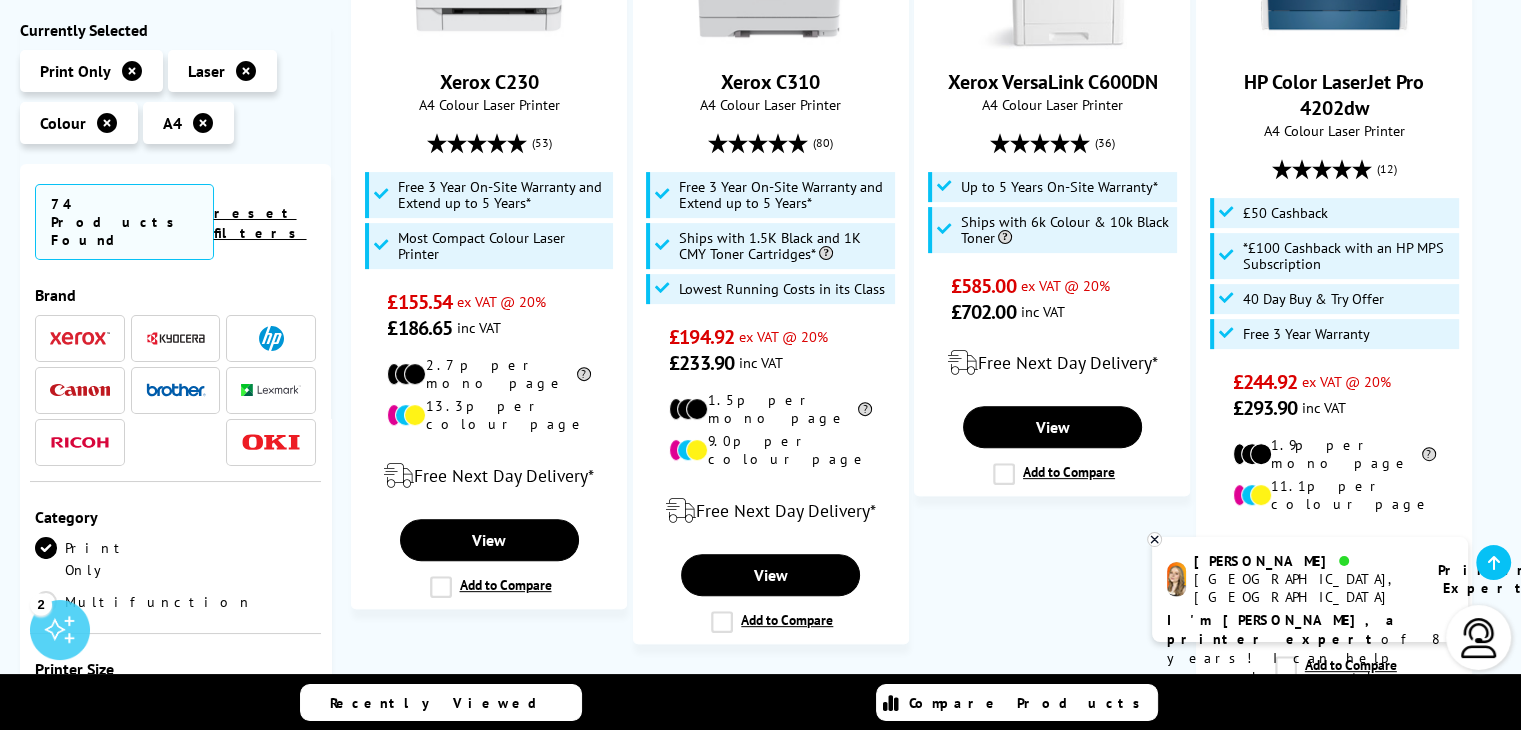 scroll, scrollTop: 0, scrollLeft: 0, axis: both 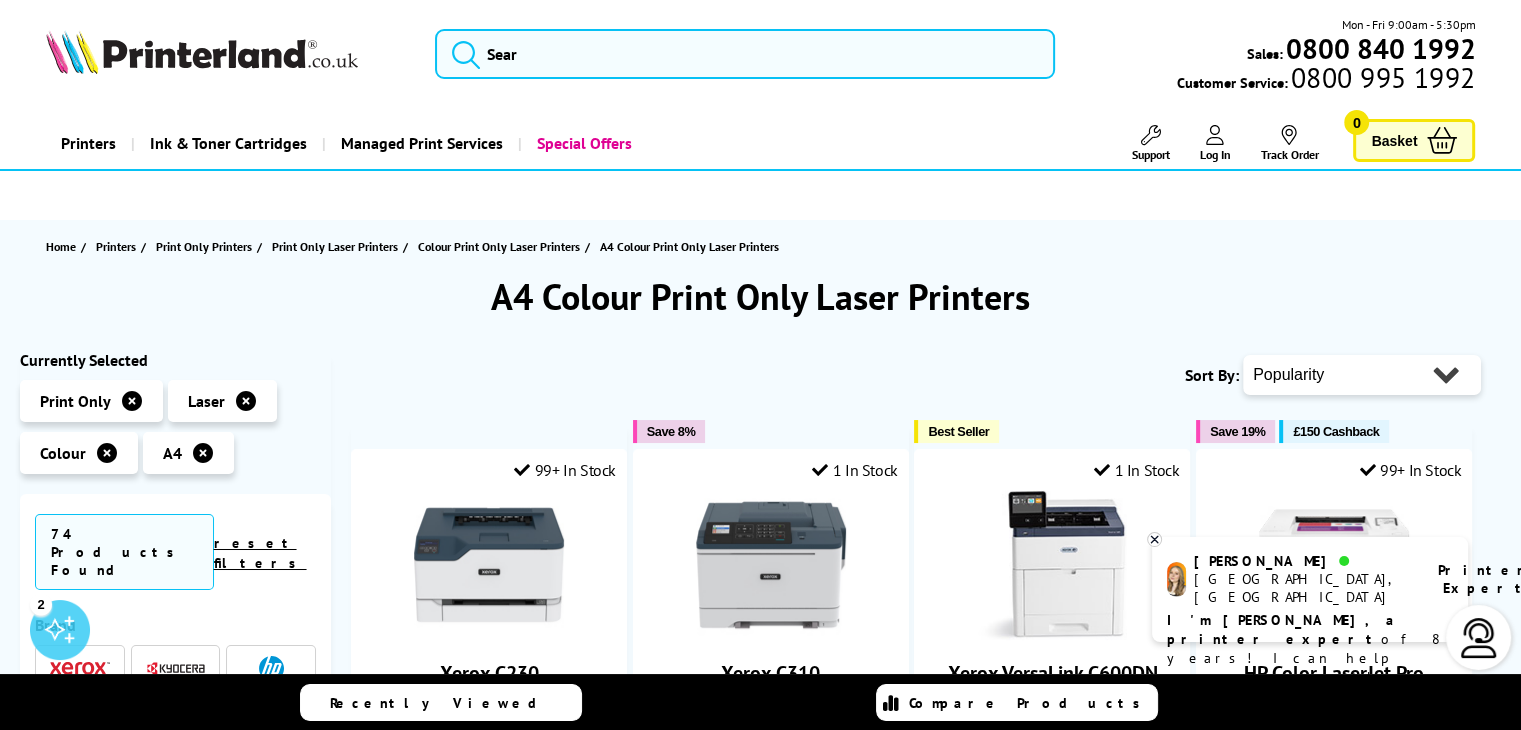 click on "Popularity
Rating
Price - Low to High
Price - High to Low
Running Costs - Low to High
Size - Small to Large" at bounding box center (1362, 375) 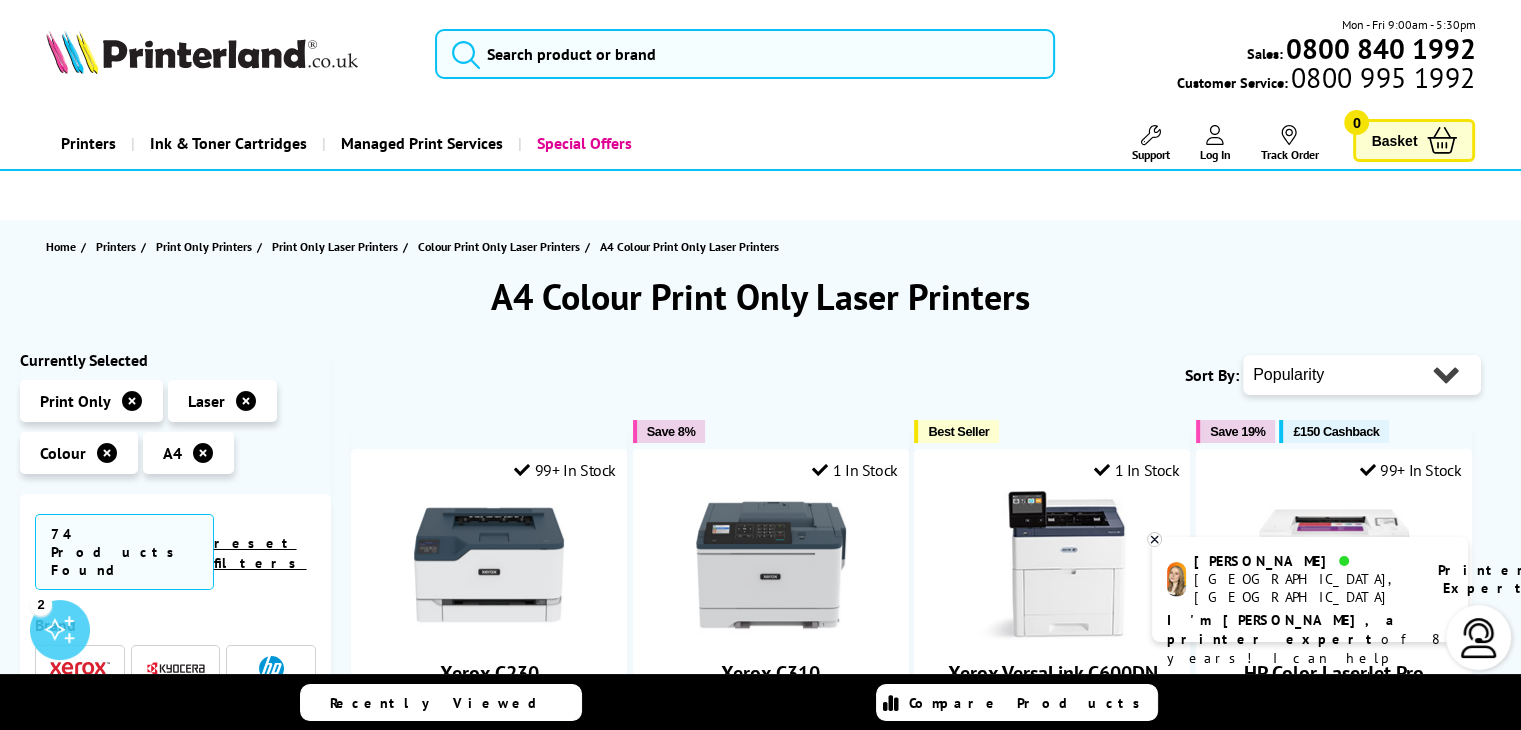 select on "Price Ascending" 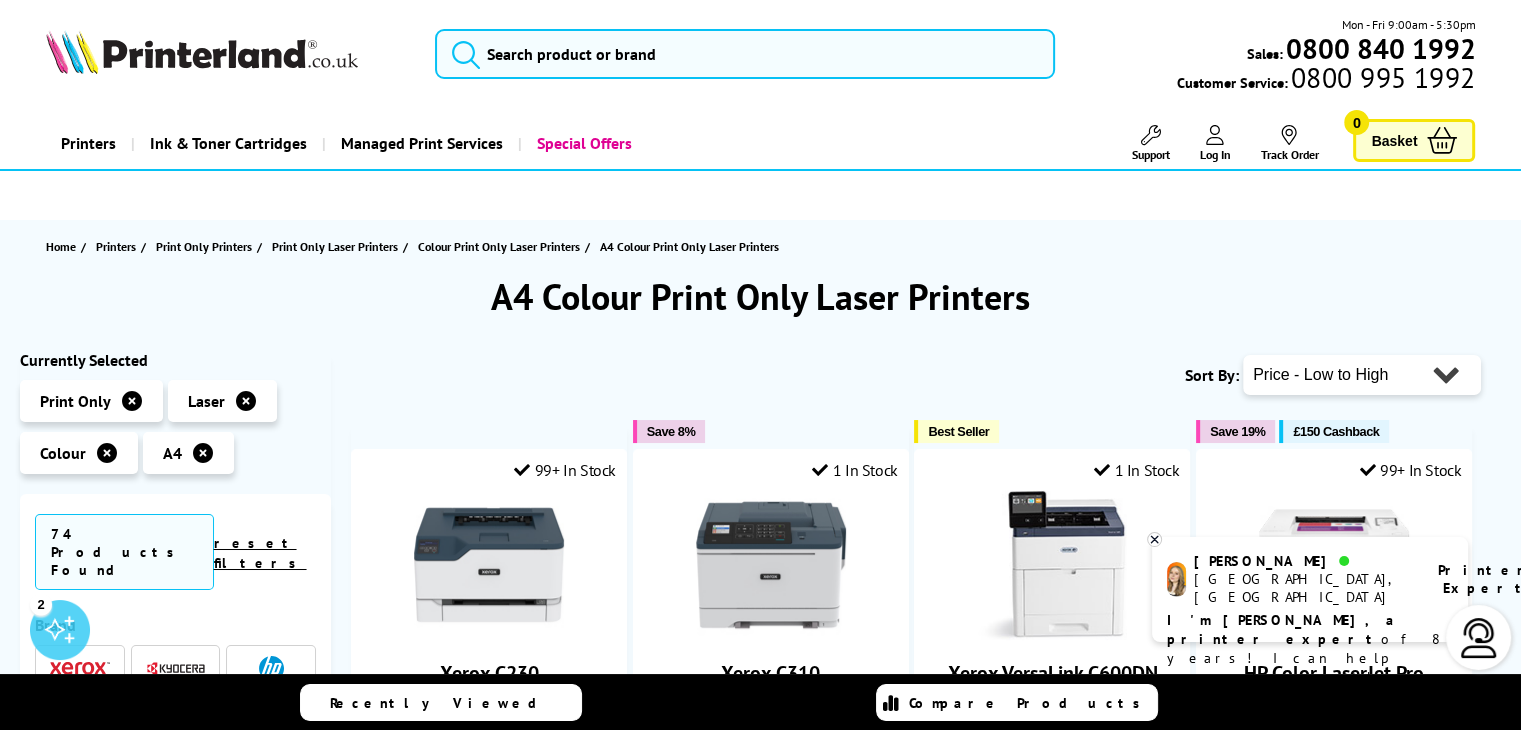 click on "Popularity
Rating
Price - Low to High
Price - High to Low
Running Costs - Low to High
Size - Small to Large" at bounding box center (1362, 375) 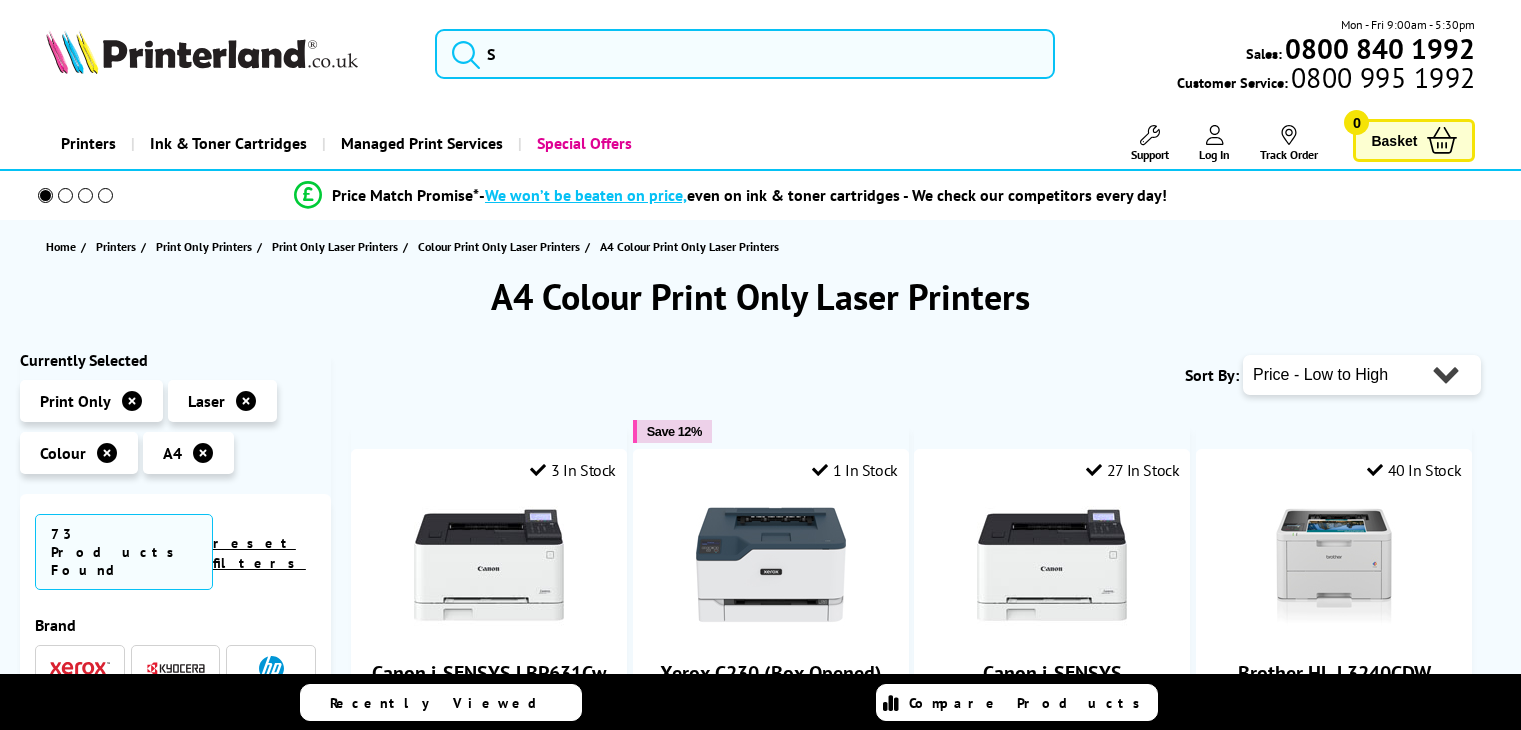 scroll, scrollTop: 0, scrollLeft: 0, axis: both 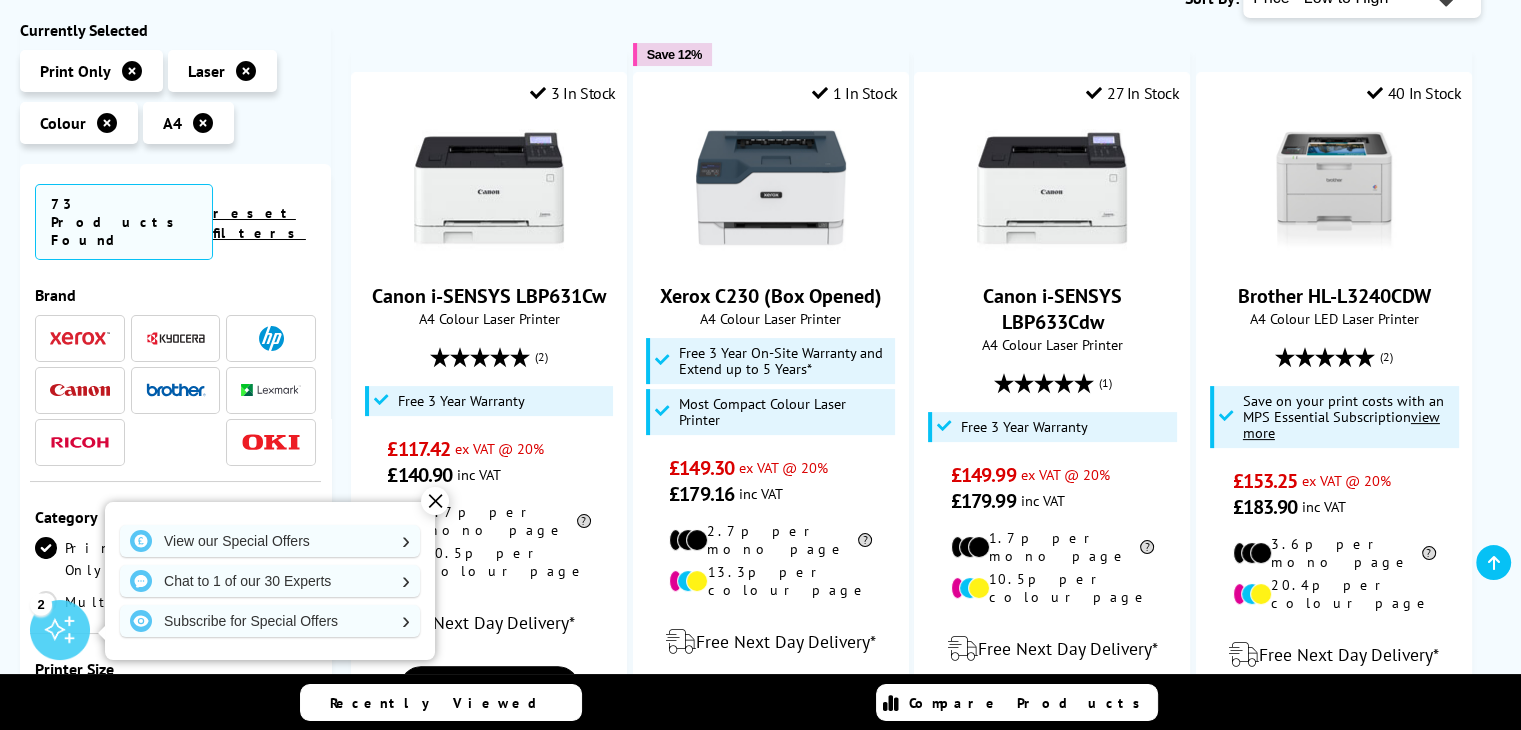 click on "✕" at bounding box center (435, 501) 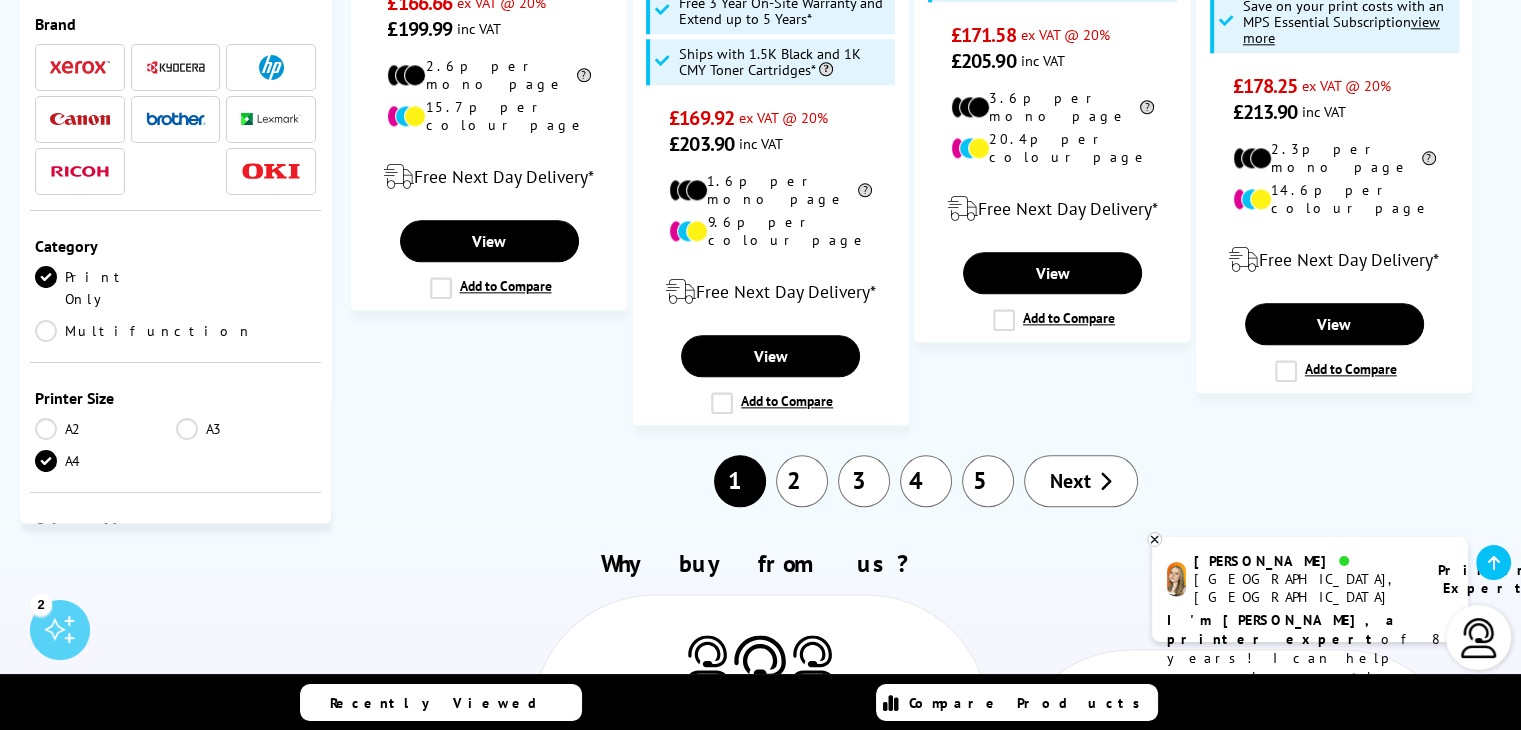scroll, scrollTop: 2381, scrollLeft: 0, axis: vertical 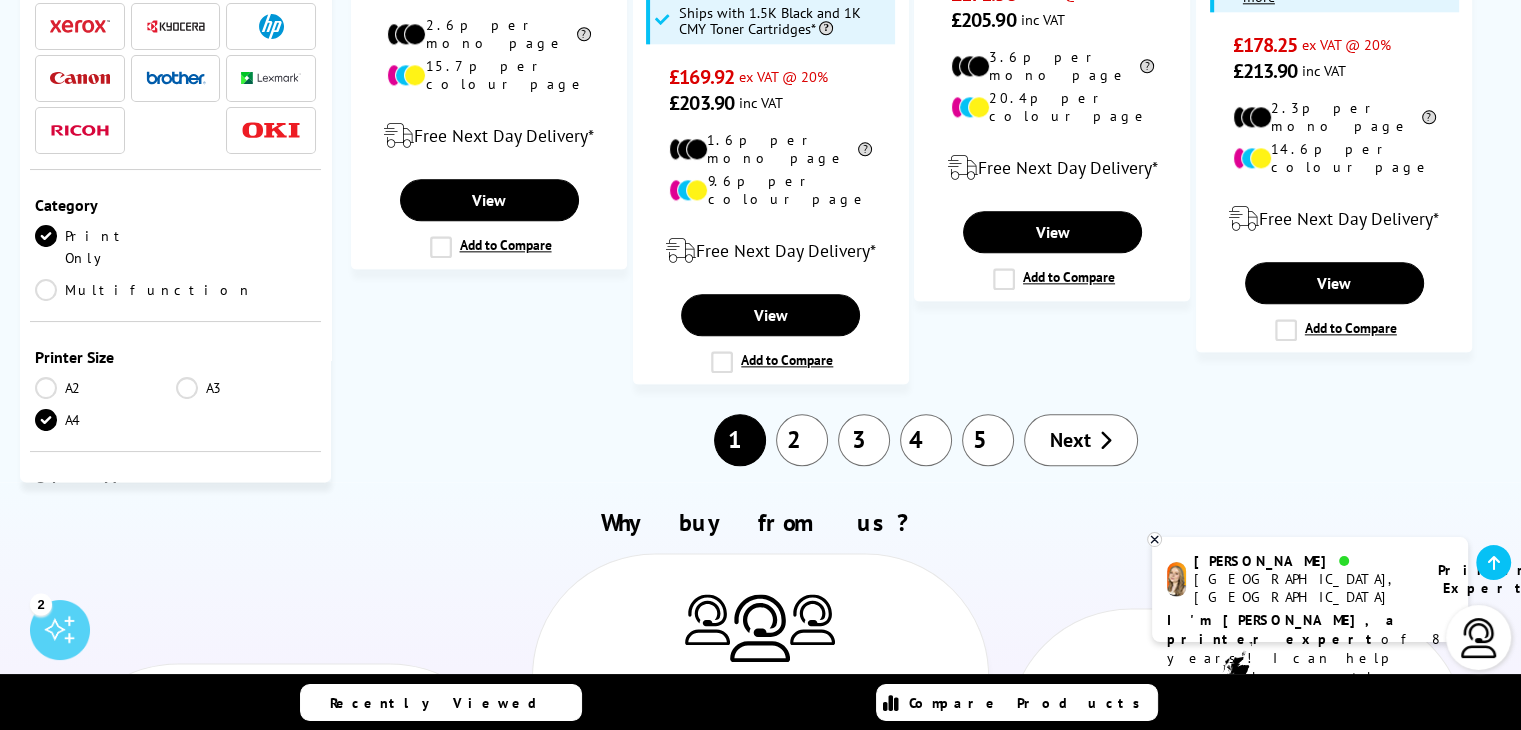 drag, startPoint x: 1528, startPoint y: 169, endPoint x: 1535, endPoint y: 517, distance: 348.0704 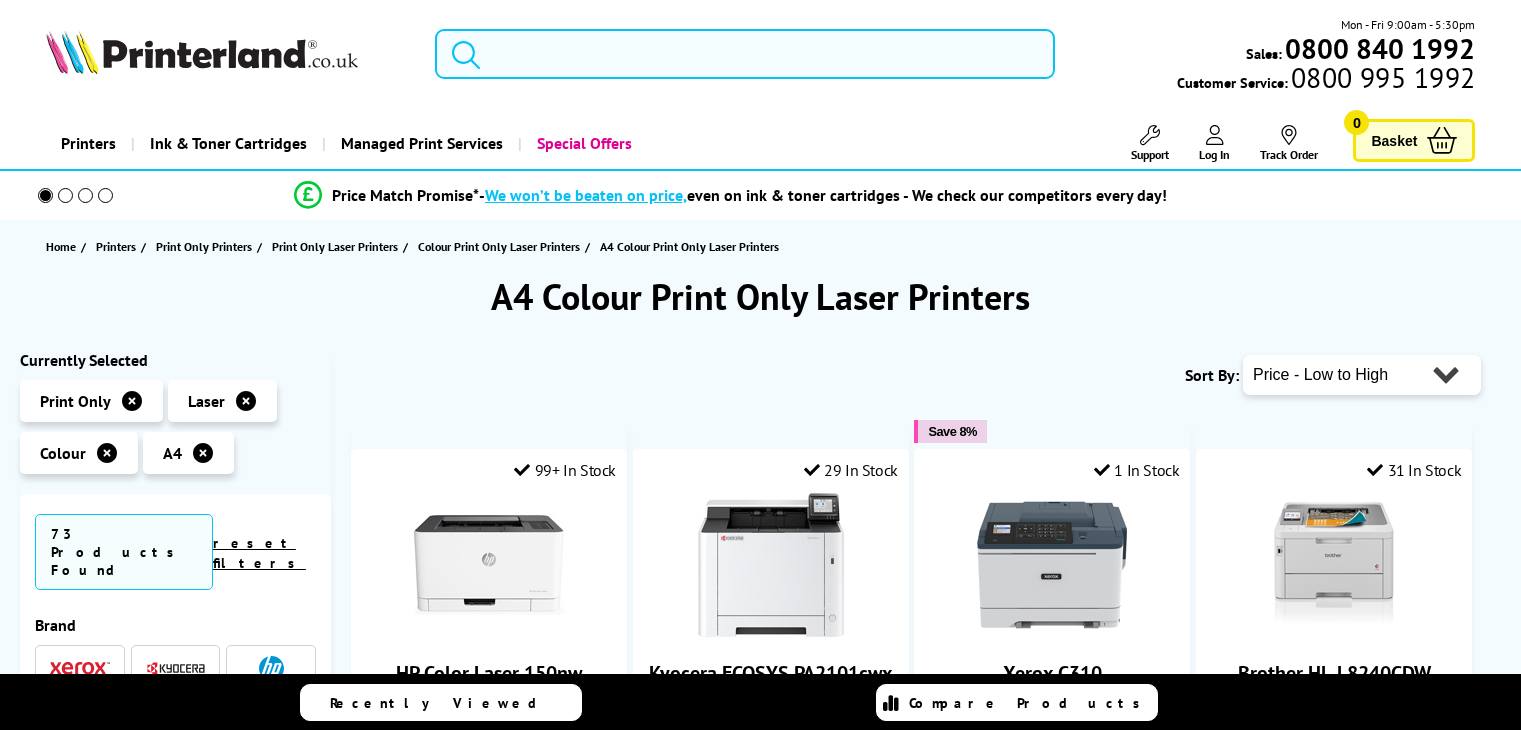 scroll, scrollTop: 0, scrollLeft: 0, axis: both 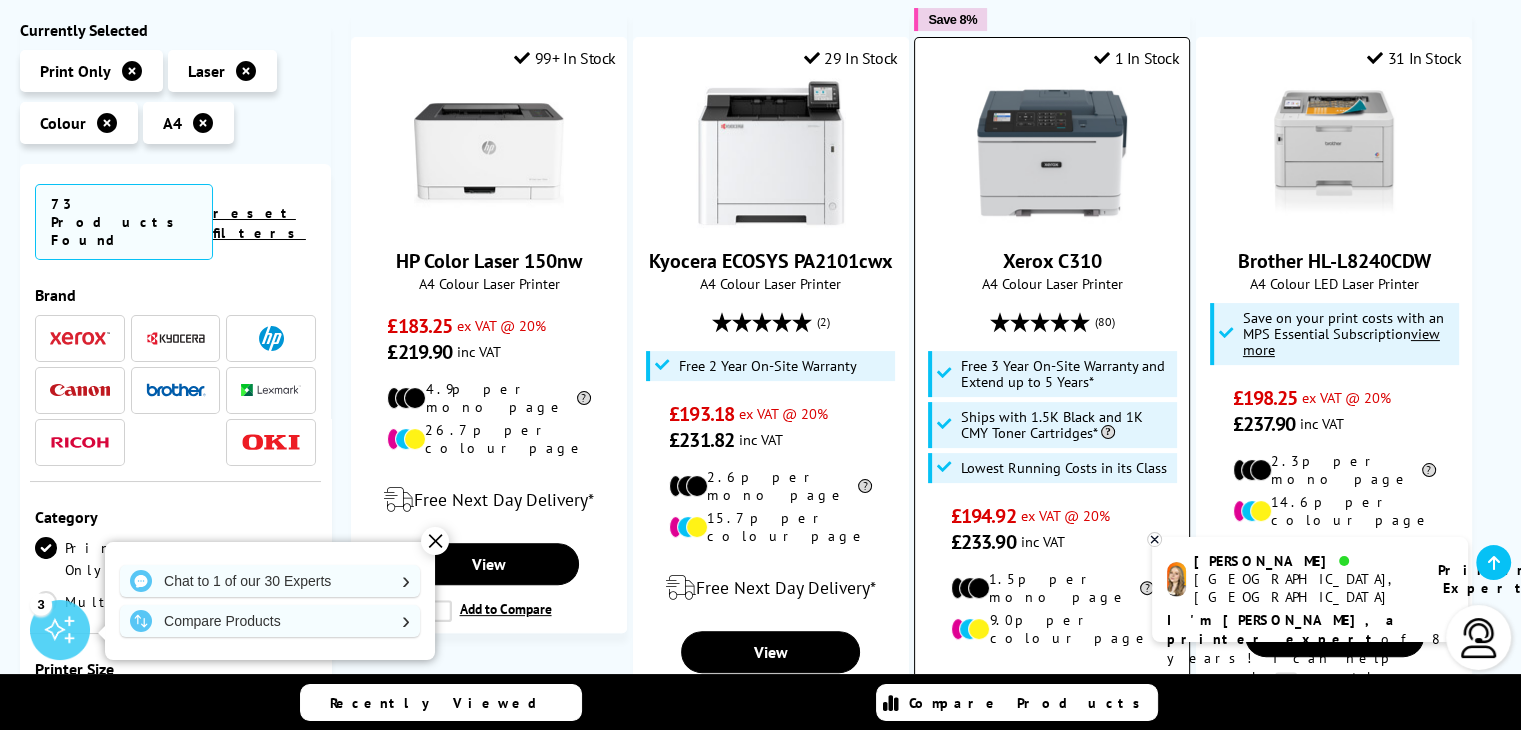 click on "Xerox C310" at bounding box center [1052, 261] 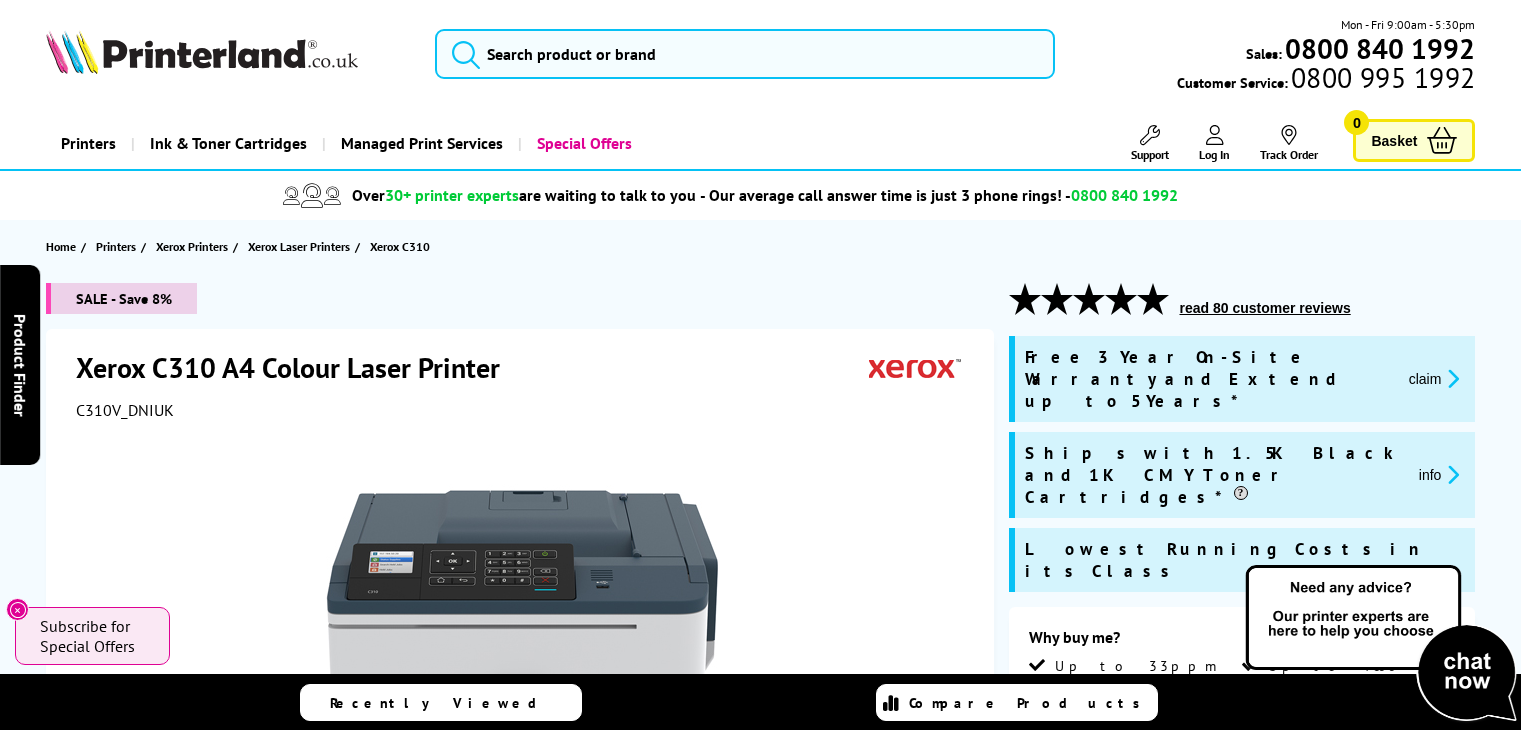 scroll, scrollTop: 0, scrollLeft: 0, axis: both 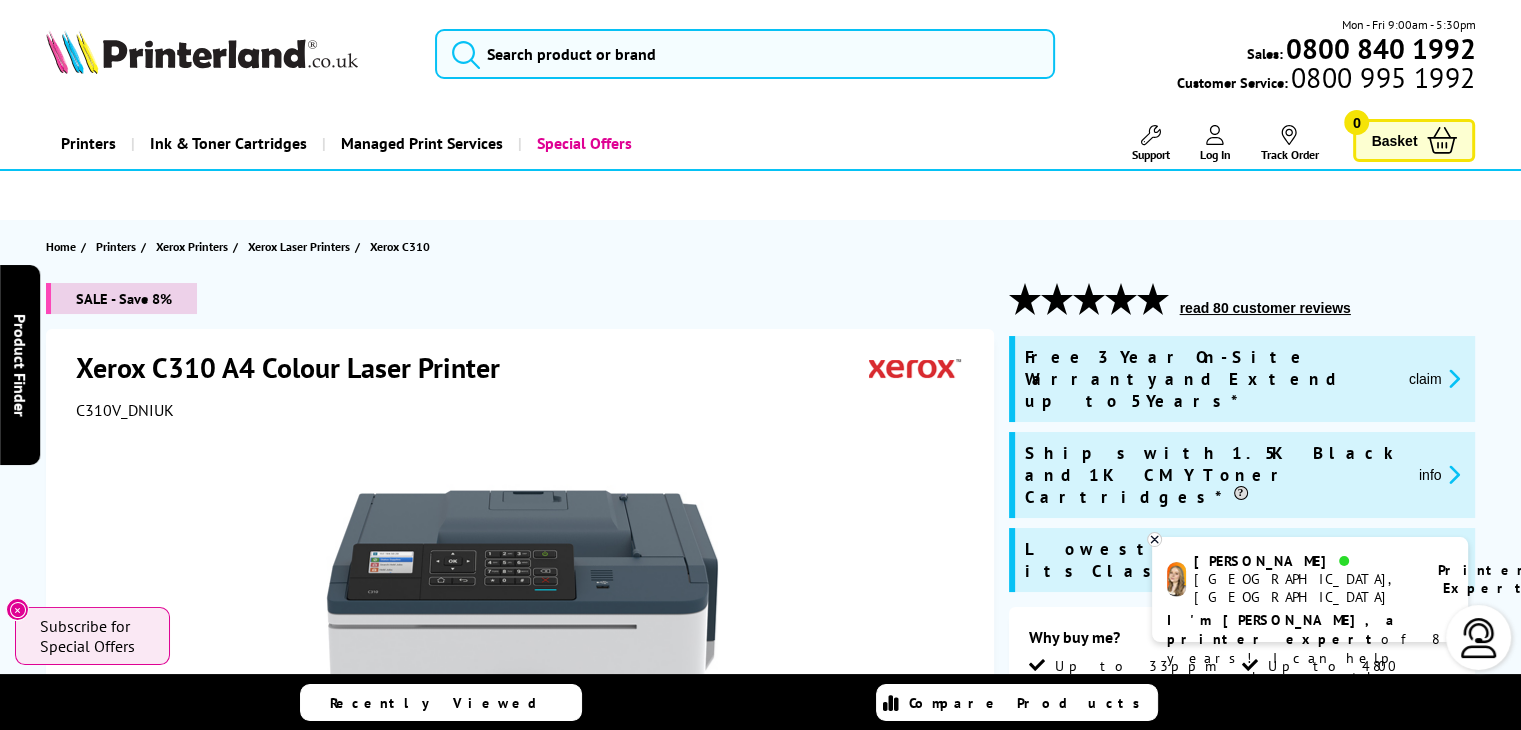 drag, startPoint x: 1531, startPoint y: 26, endPoint x: 1491, endPoint y: -20, distance: 60.959003 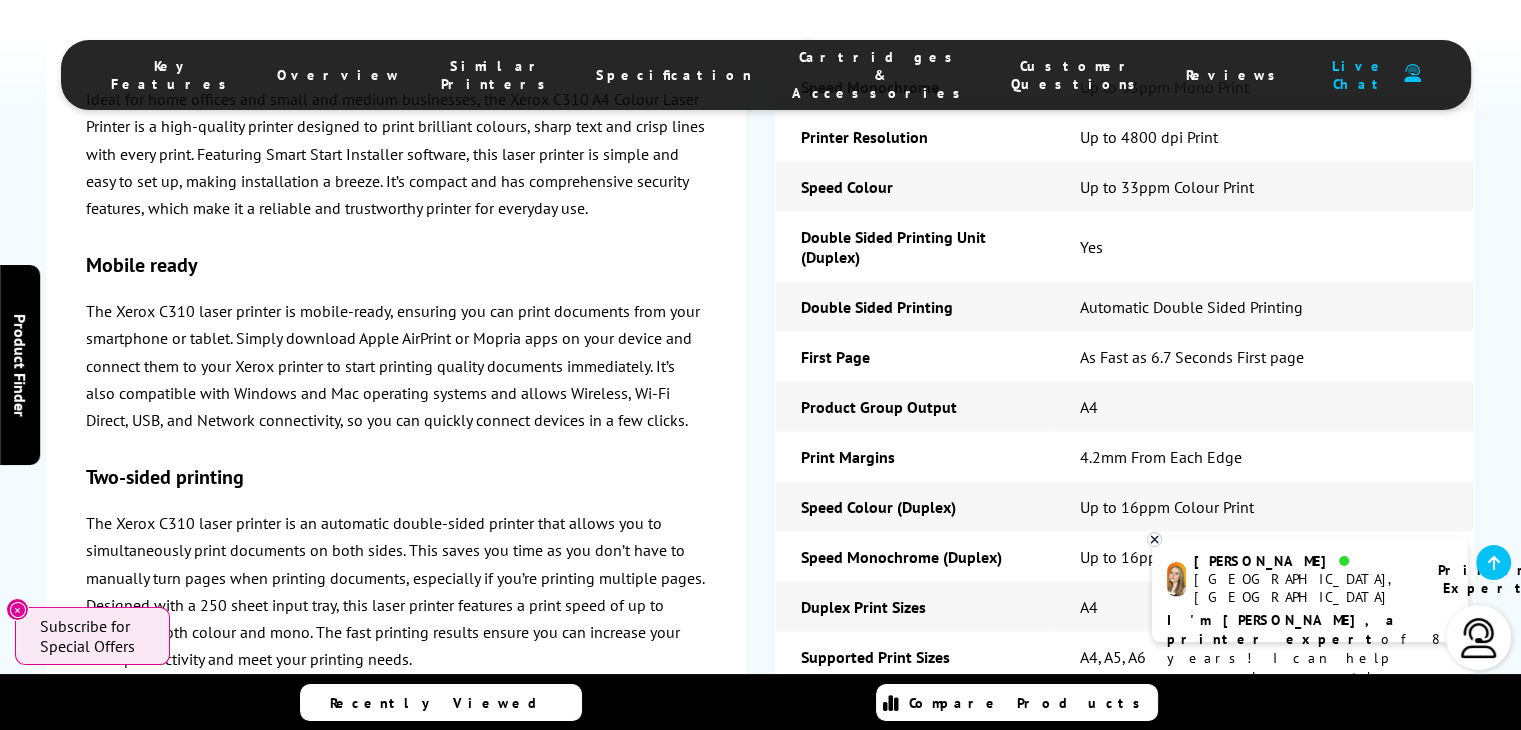 scroll, scrollTop: 4814, scrollLeft: 0, axis: vertical 